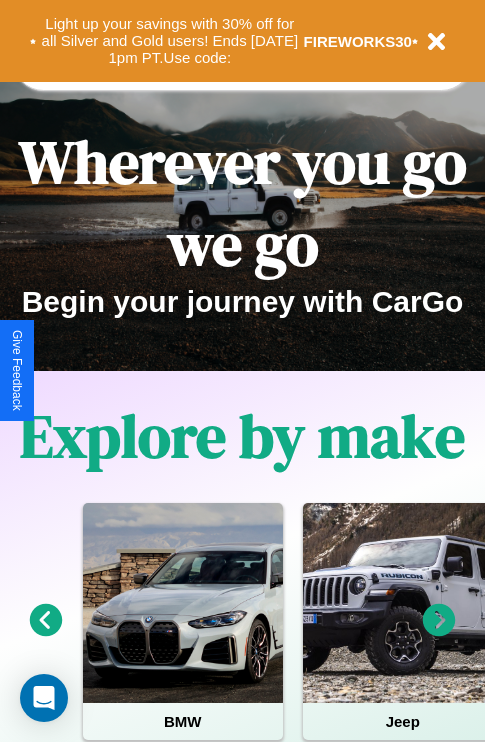scroll, scrollTop: 308, scrollLeft: 0, axis: vertical 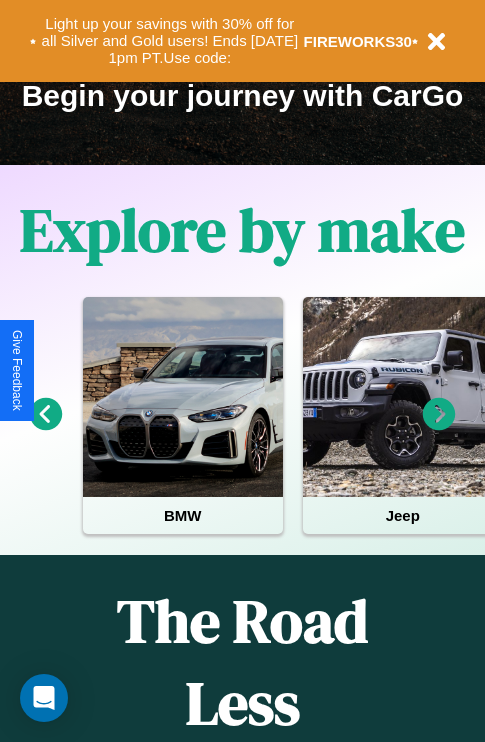 click 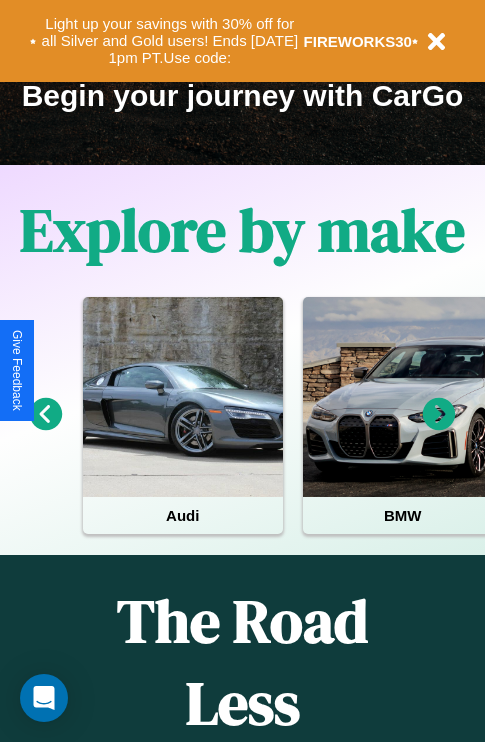 click 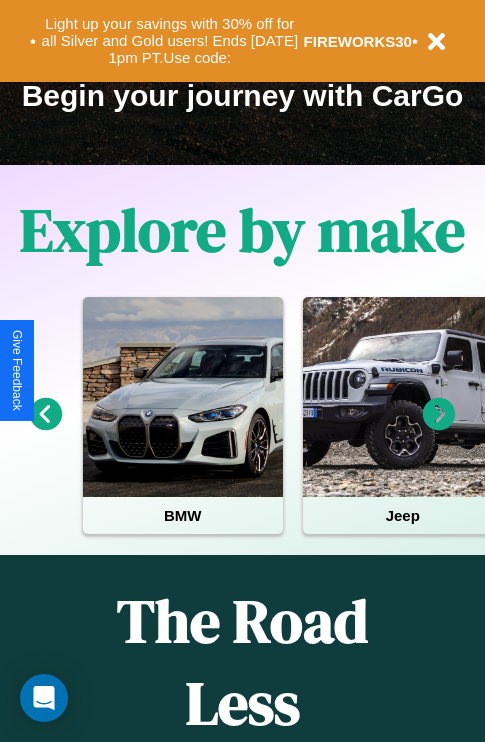 click 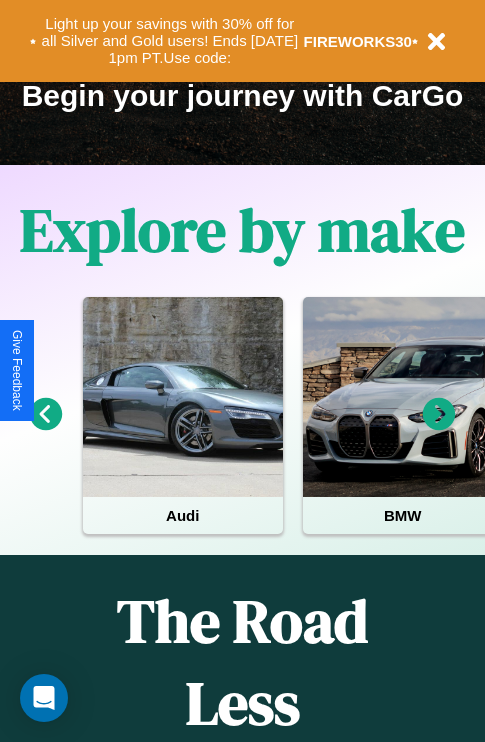 click 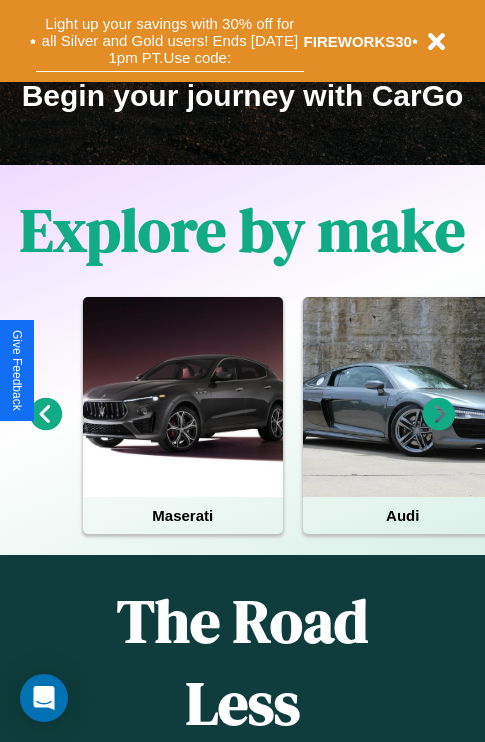 click on "Light up your savings with 30% off for all Silver and Gold users! Ends [DATE] 1pm PT.  Use code:" at bounding box center [170, 41] 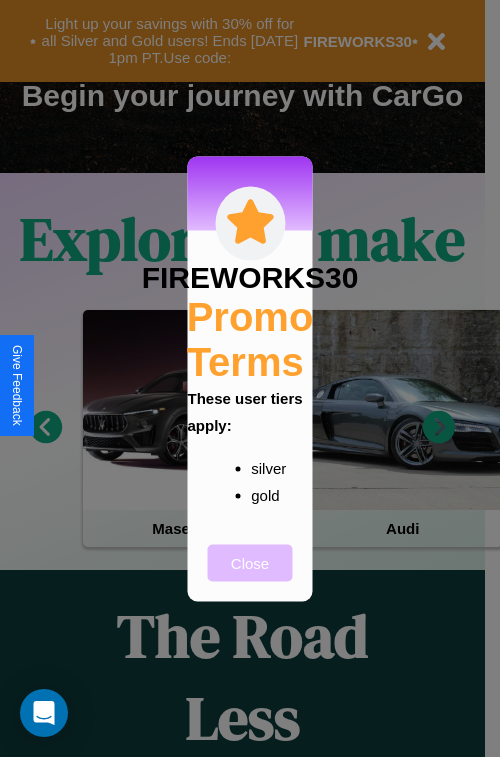 click on "Close" at bounding box center [250, 562] 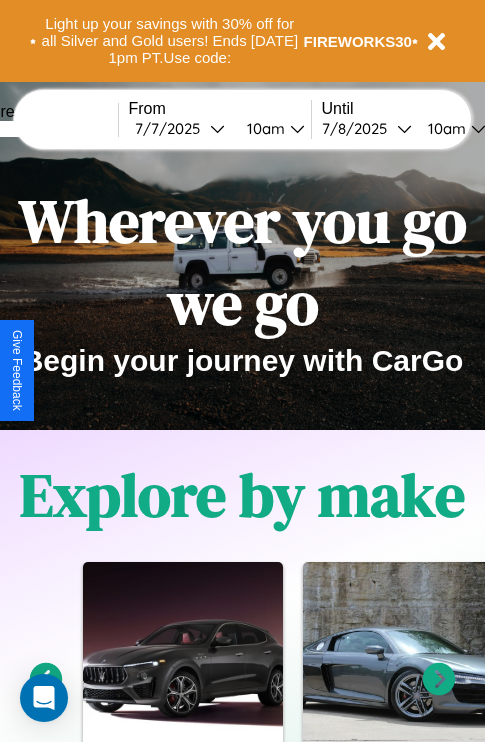 scroll, scrollTop: 0, scrollLeft: 0, axis: both 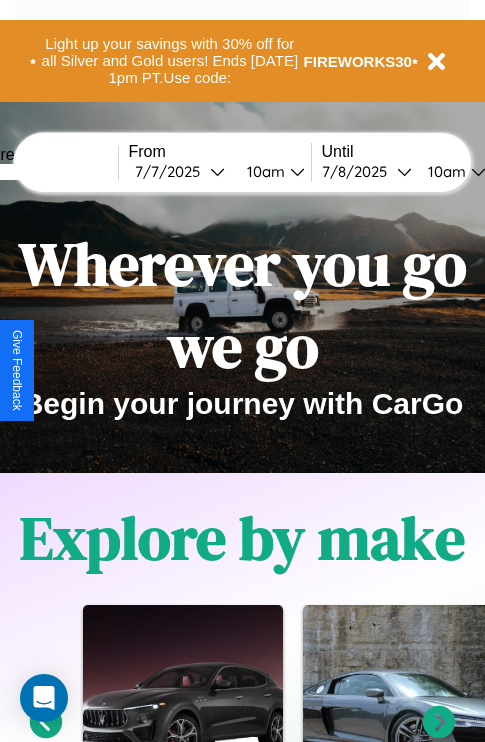 click at bounding box center [43, 172] 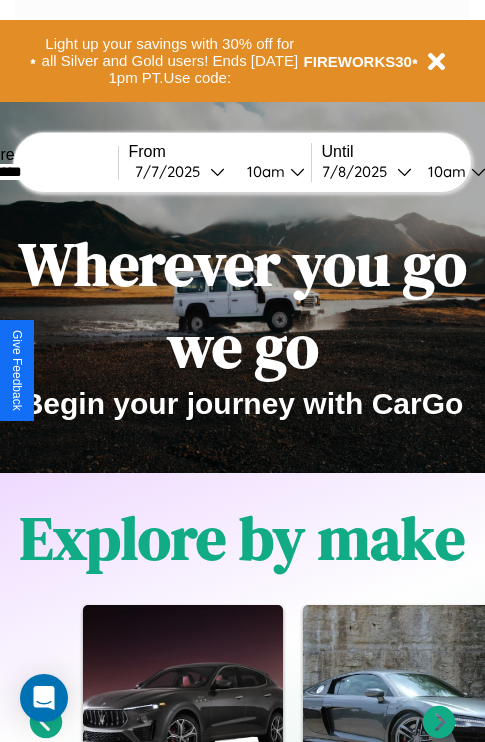 type on "*********" 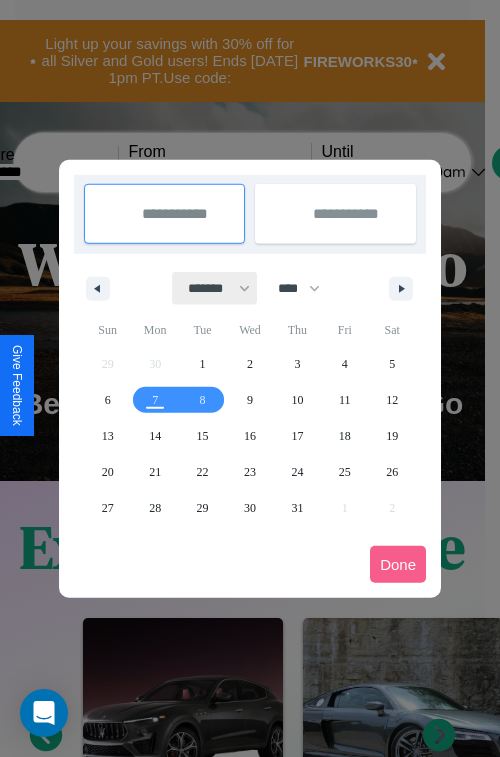 click on "******* ******** ***** ***** *** **** **** ****** ********* ******* ******** ********" at bounding box center (215, 288) 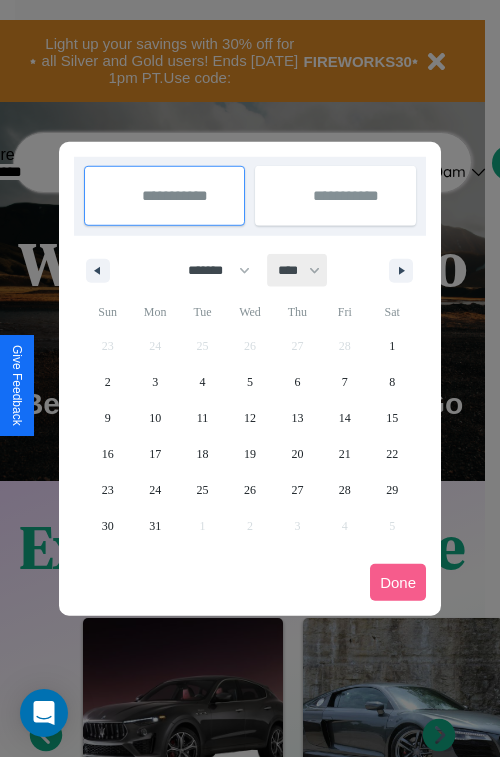 click on "**** **** **** **** **** **** **** **** **** **** **** **** **** **** **** **** **** **** **** **** **** **** **** **** **** **** **** **** **** **** **** **** **** **** **** **** **** **** **** **** **** **** **** **** **** **** **** **** **** **** **** **** **** **** **** **** **** **** **** **** **** **** **** **** **** **** **** **** **** **** **** **** **** **** **** **** **** **** **** **** **** **** **** **** **** **** **** **** **** **** **** **** **** **** **** **** **** **** **** **** **** **** **** **** **** **** **** **** **** **** **** **** **** **** **** **** **** **** **** **** ****" at bounding box center [298, 270] 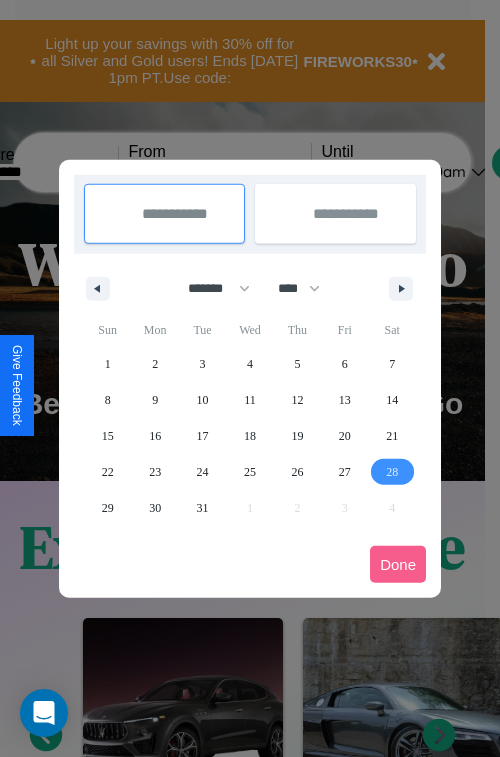 click on "28" at bounding box center (392, 472) 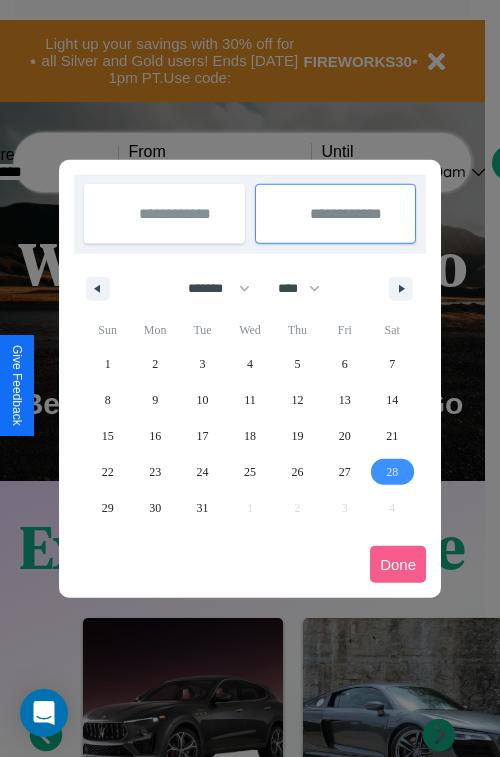 type on "**********" 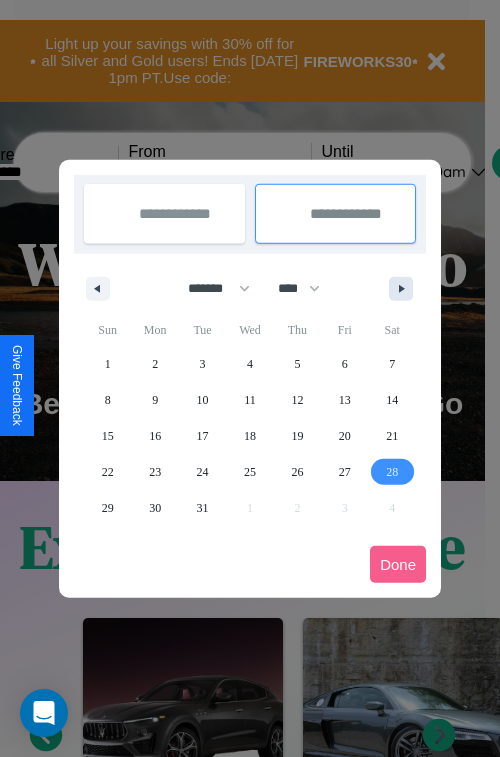 click at bounding box center (405, 289) 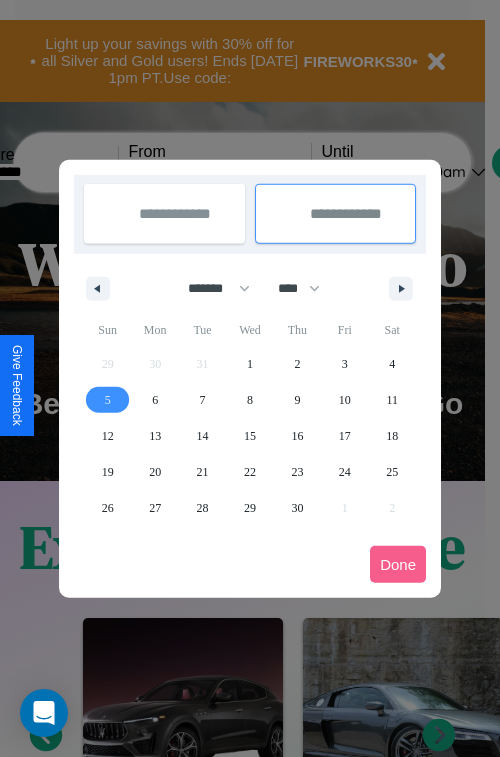 click on "5" at bounding box center (108, 400) 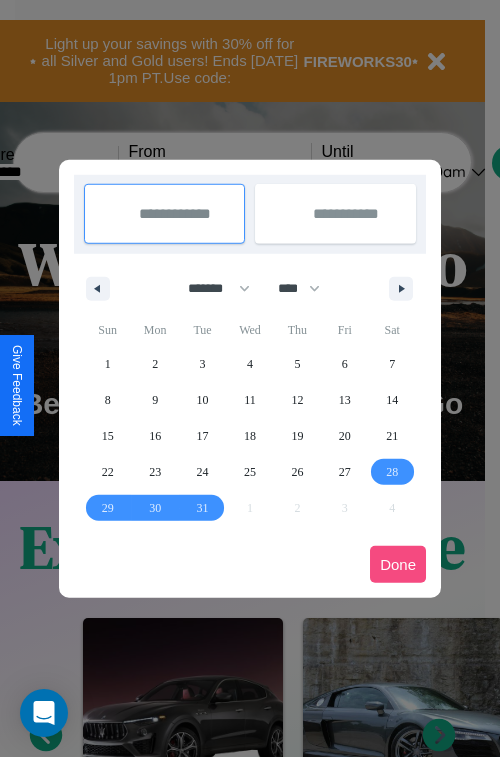 click on "Done" at bounding box center (398, 564) 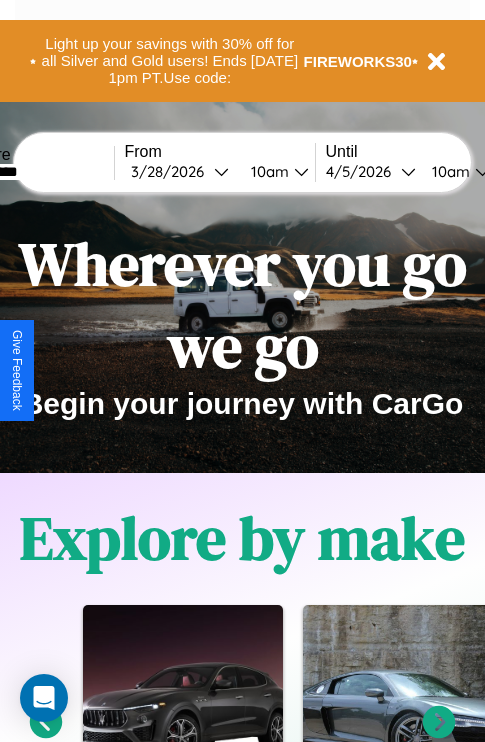 click on "10am" at bounding box center [448, 171] 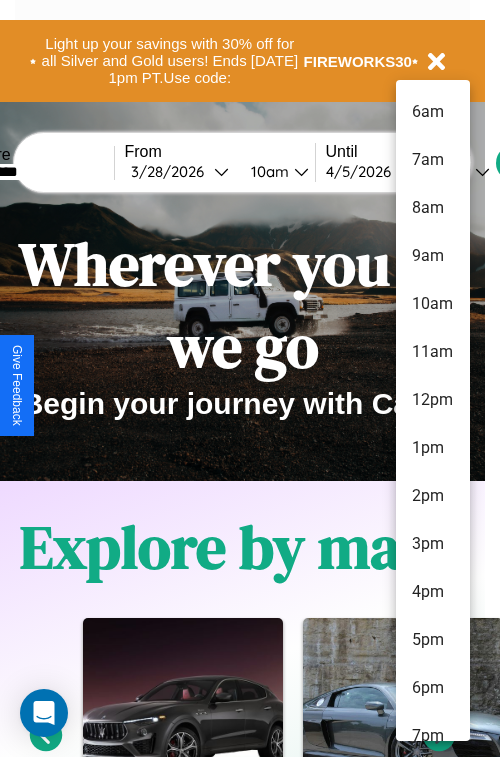 click on "12pm" at bounding box center (433, 400) 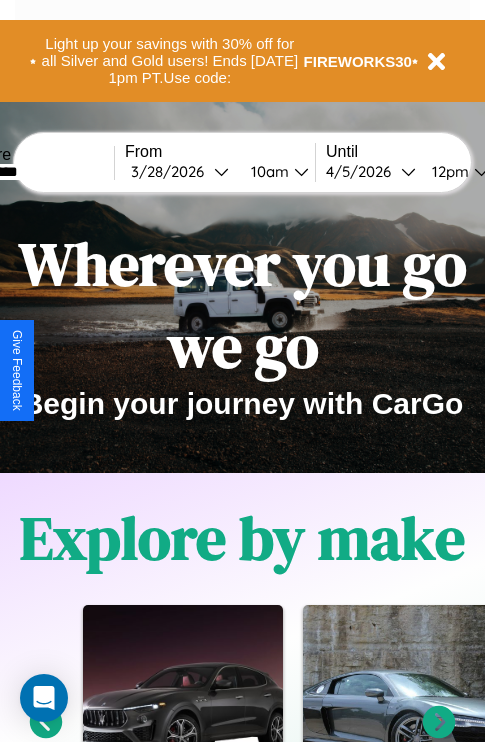scroll, scrollTop: 0, scrollLeft: 72, axis: horizontal 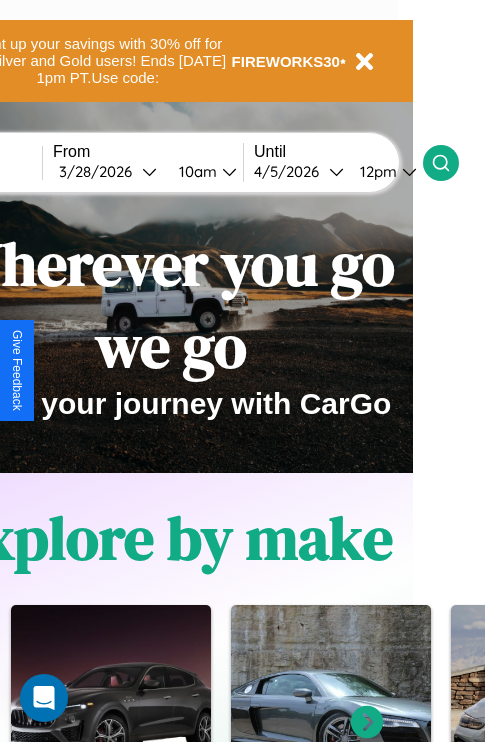 click 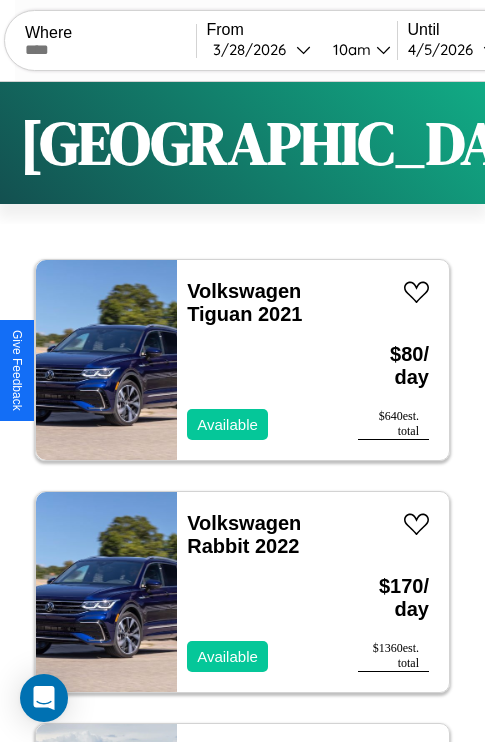 scroll, scrollTop: 95, scrollLeft: 0, axis: vertical 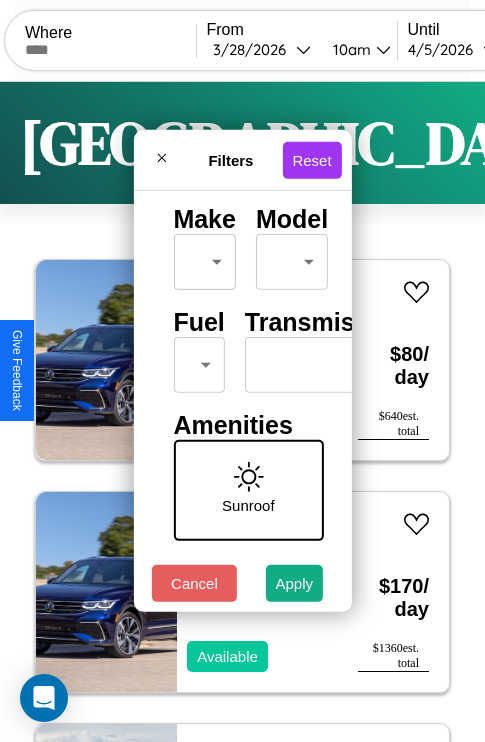 click on "CarGo Where From 3 / 28 / 2026 10am Until 4 / 5 / 2026 12pm Become a Host Login Sign Up Bangalore Filters 147  cars in this area These cars can be picked up in this city. Volkswagen   Tiguan   2021 Available $ 80  / day $ 640  est. total Volkswagen   Rabbit   2022 Available $ 170  / day $ 1360  est. total Tesla   Roadster   2014 Available $ 80  / day $ 640  est. total BMW   M235i   2014 Unavailable $ 110  / day $ 880  est. total BMW   ActiveHybrid 3   2014 Available $ 90  / day $ 720  est. total Volkswagen   Golf III   2014 Available $ 170  / day $ 1360  est. total GMC   Sierra HD   2018 Available $ 110  / day $ 880  est. total Chrysler   Cirrus   2024 Available $ 210  / day $ 1680  est. total Chrysler   LHS   2014 Available $ 50  / day $ 400  est. total Kia   Seltos   2020 Available $ 180  / day $ 1440  est. total Subaru   Brat   2017 Available $ 150  / day $ 1200  est. total Infiniti   G25   2020 Available $ 120  / day $ 960  est. total Fiat   Spider 2000   2017 Unavailable $ 80  / day $ 640  est. total" at bounding box center (242, 412) 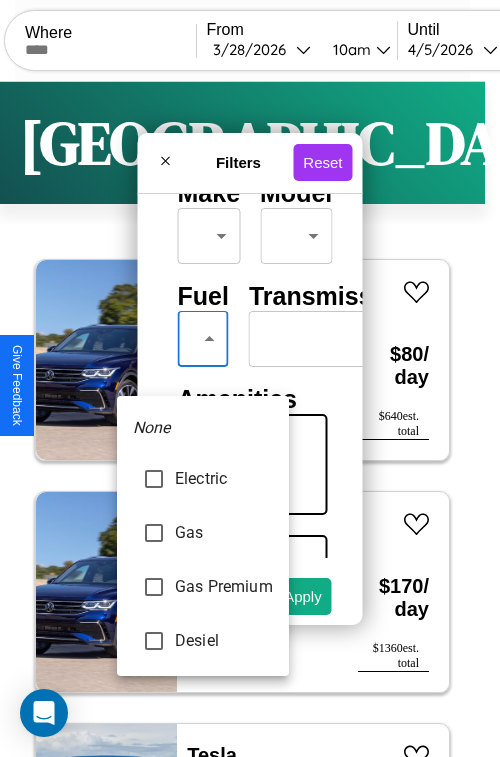type on "********" 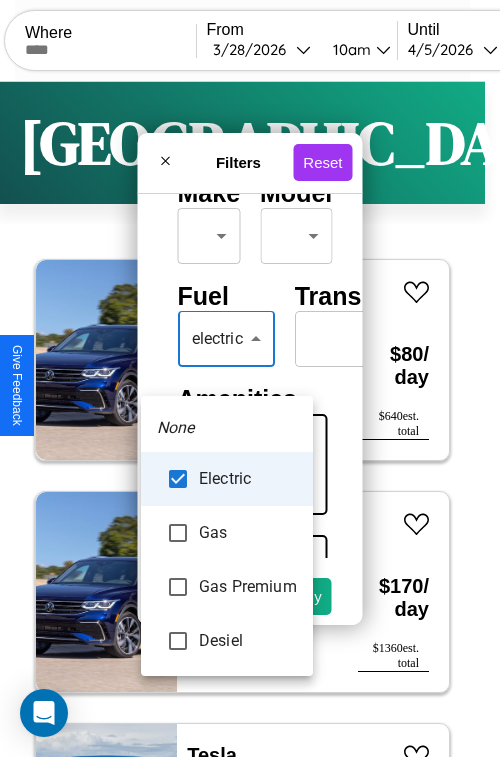 click at bounding box center (250, 378) 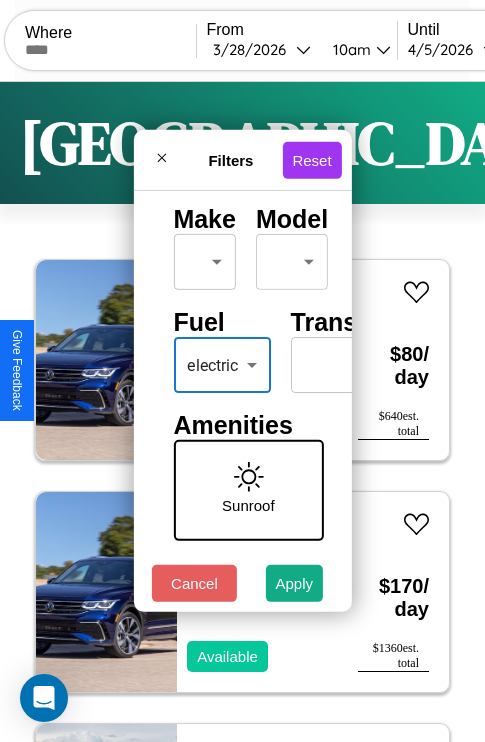 scroll, scrollTop: 162, scrollLeft: 111, axis: both 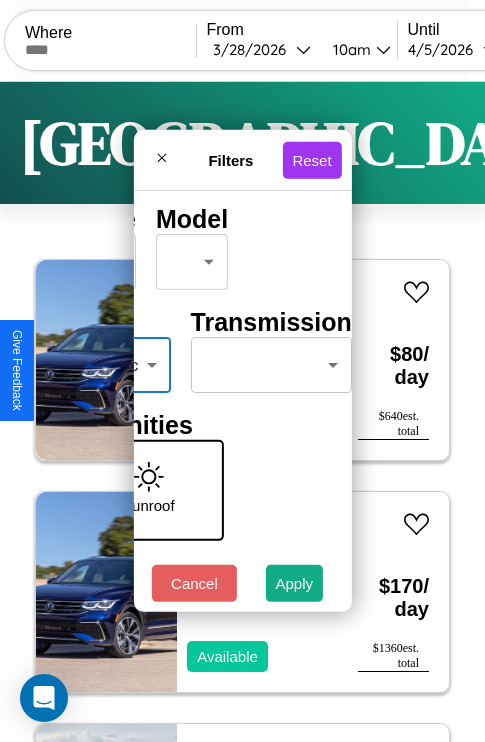 click on "CarGo Where From 3 / 28 / 2026 10am Until 4 / 5 / 2026 12pm Become a Host Login Sign Up Bangalore Filters 147  cars in this area These cars can be picked up in this city. Volkswagen   Tiguan   2021 Available $ 80  / day $ 640  est. total Volkswagen   Rabbit   2022 Available $ 170  / day $ 1360  est. total Tesla   Roadster   2014 Available $ 80  / day $ 640  est. total BMW   M235i   2014 Unavailable $ 110  / day $ 880  est. total BMW   ActiveHybrid 3   2014 Available $ 90  / day $ 720  est. total Volkswagen   Golf III   2014 Available $ 170  / day $ 1360  est. total GMC   Sierra HD   2018 Available $ 110  / day $ 880  est. total Chrysler   Cirrus   2024 Available $ 210  / day $ 1680  est. total Chrysler   LHS   2014 Available $ 50  / day $ 400  est. total Kia   Seltos   2020 Available $ 180  / day $ 1440  est. total Subaru   Brat   2017 Available $ 150  / day $ 1200  est. total Infiniti   G25   2020 Available $ 120  / day $ 960  est. total Fiat   Spider 2000   2017 Unavailable $ 80  / day $ 640  est. total" at bounding box center [242, 412] 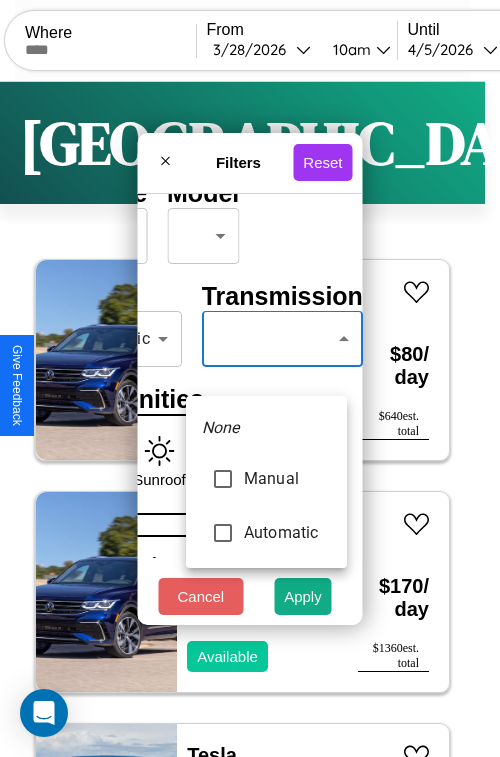 type on "*********" 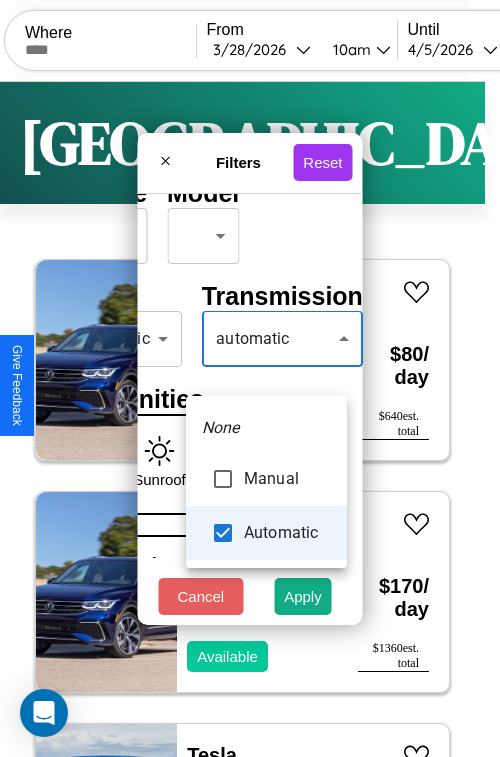 click at bounding box center (250, 378) 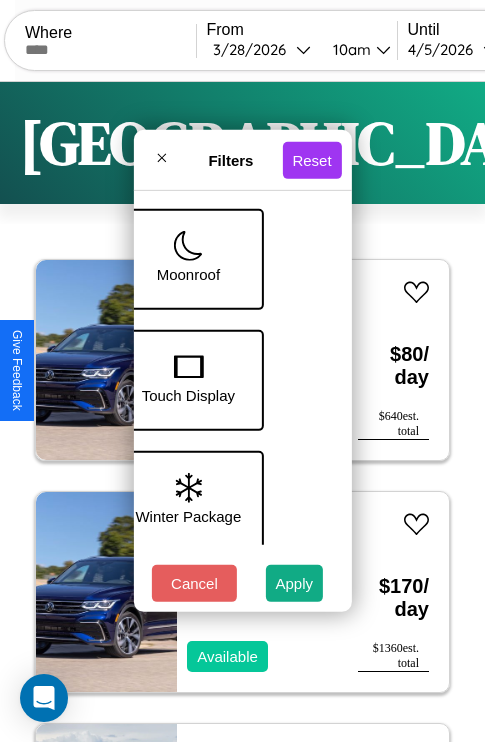 scroll, scrollTop: 651, scrollLeft: 40, axis: both 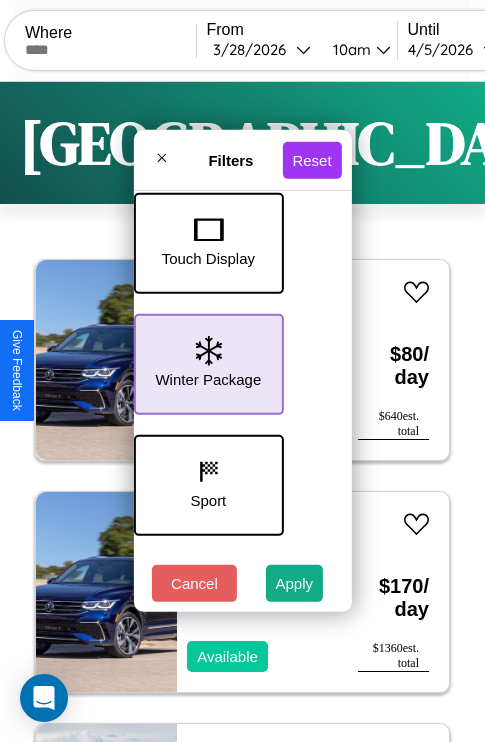 click 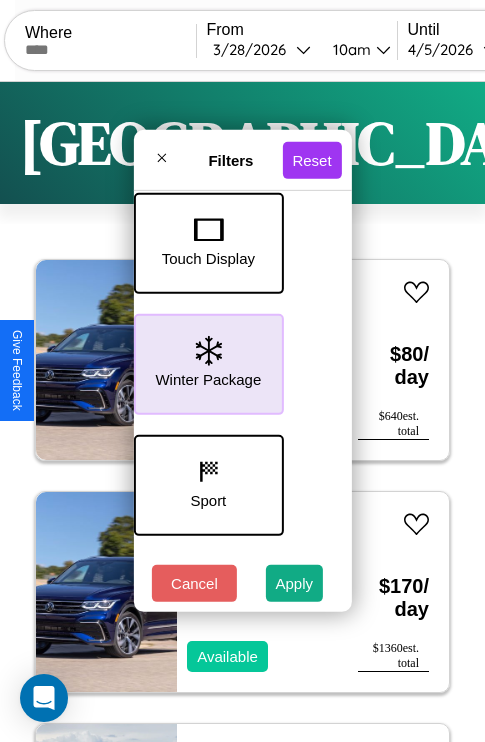 scroll, scrollTop: 772, scrollLeft: 40, axis: both 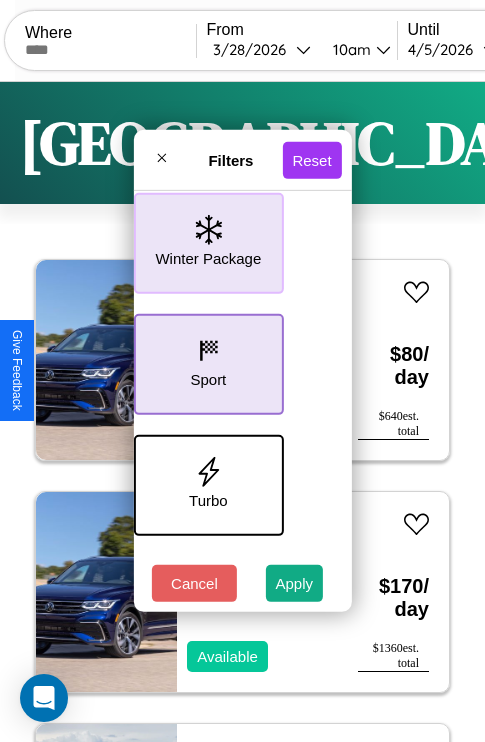 click 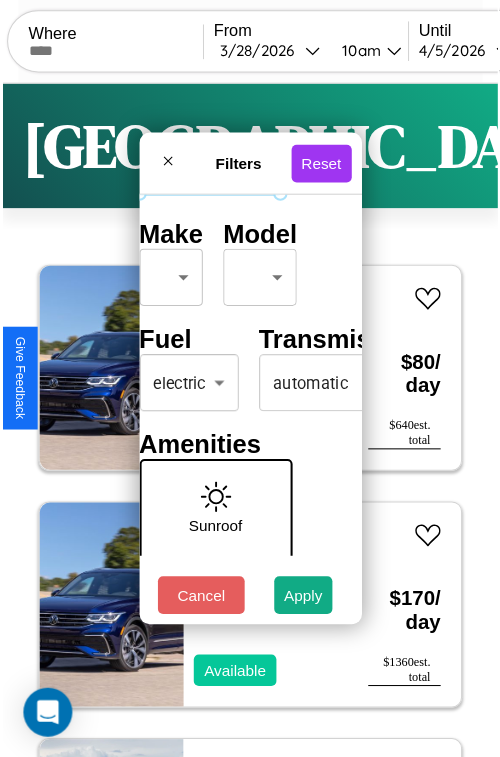 scroll, scrollTop: 59, scrollLeft: 40, axis: both 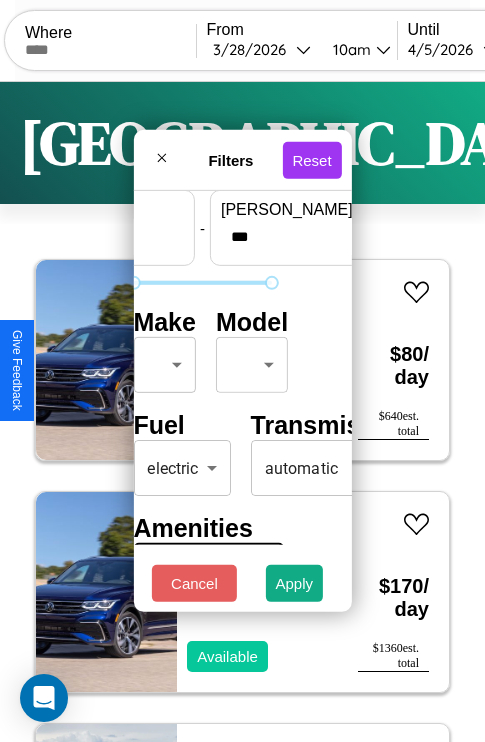 click on "CarGo Where From 3 / 28 / 2026 10am Until 4 / 5 / 2026 12pm Become a Host Login Sign Up Bangalore Filters 147  cars in this area These cars can be picked up in this city. Volkswagen   Tiguan   2021 Available $ 80  / day $ 640  est. total Volkswagen   Rabbit   2022 Available $ 170  / day $ 1360  est. total Tesla   Roadster   2014 Available $ 80  / day $ 640  est. total BMW   M235i   2014 Unavailable $ 110  / day $ 880  est. total BMW   ActiveHybrid 3   2014 Available $ 90  / day $ 720  est. total Volkswagen   Golf III   2014 Available $ 170  / day $ 1360  est. total GMC   Sierra HD   2018 Available $ 110  / day $ 880  est. total Chrysler   Cirrus   2024 Available $ 210  / day $ 1680  est. total Chrysler   LHS   2014 Available $ 50  / day $ 400  est. total Kia   Seltos   2020 Available $ 180  / day $ 1440  est. total Subaru   Brat   2017 Available $ 150  / day $ 1200  est. total Infiniti   G25   2020 Available $ 120  / day $ 960  est. total Fiat   Spider 2000   2017 Unavailable $ 80  / day $ 640  est. total" at bounding box center (242, 412) 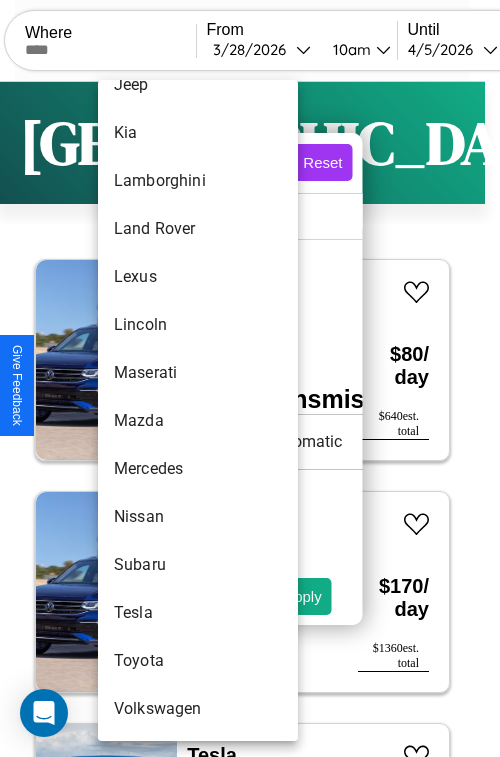 scroll, scrollTop: 1083, scrollLeft: 0, axis: vertical 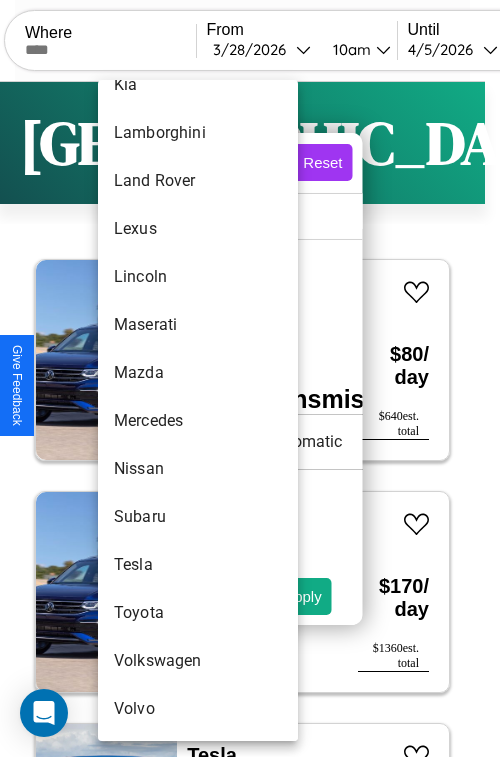 click on "Nissan" at bounding box center (198, 469) 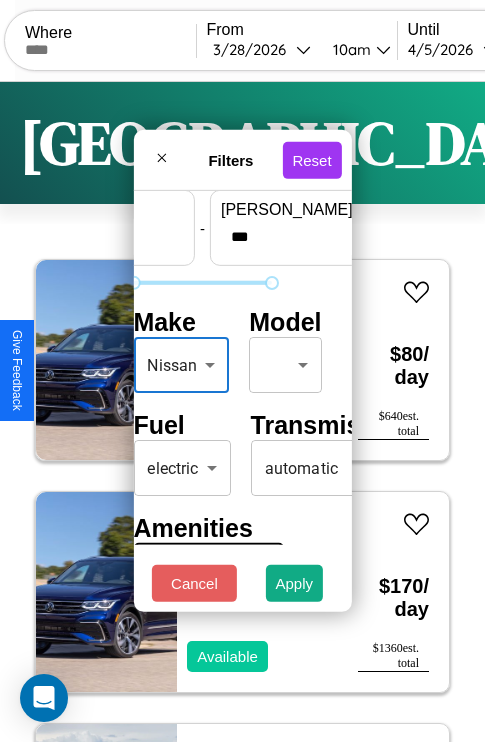 click on "CarGo Where From 3 / 28 / 2026 10am Until 4 / 5 / 2026 12pm Become a Host Login Sign Up Bangalore Filters 147  cars in this area These cars can be picked up in this city. Volkswagen   Tiguan   2021 Available $ 80  / day $ 640  est. total Volkswagen   Rabbit   2022 Available $ 170  / day $ 1360  est. total Tesla   Roadster   2014 Available $ 80  / day $ 640  est. total BMW   M235i   2014 Unavailable $ 110  / day $ 880  est. total BMW   ActiveHybrid 3   2014 Available $ 90  / day $ 720  est. total Volkswagen   Golf III   2014 Available $ 170  / day $ 1360  est. total GMC   Sierra HD   2018 Available $ 110  / day $ 880  est. total Chrysler   Cirrus   2024 Available $ 210  / day $ 1680  est. total Chrysler   LHS   2014 Available $ 50  / day $ 400  est. total Kia   Seltos   2020 Available $ 180  / day $ 1440  est. total Subaru   Brat   2017 Available $ 150  / day $ 1200  est. total Infiniti   G25   2020 Available $ 120  / day $ 960  est. total Fiat   Spider 2000   2017 Unavailable $ 80  / day $ 640  est. total" at bounding box center [242, 412] 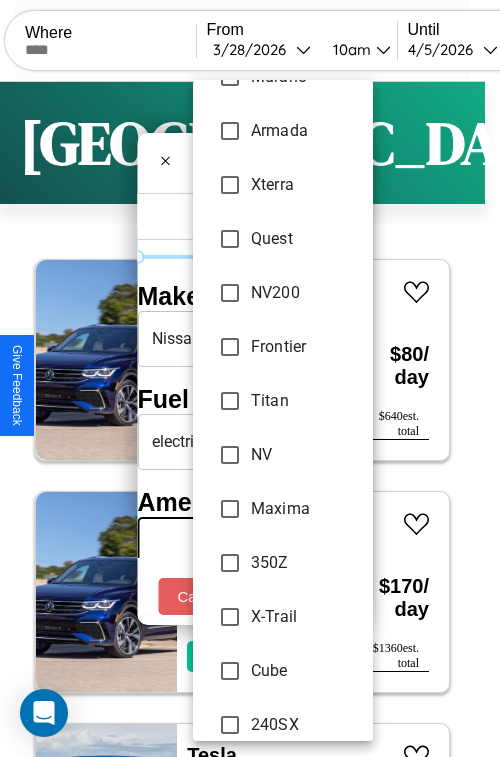 scroll, scrollTop: 725, scrollLeft: 0, axis: vertical 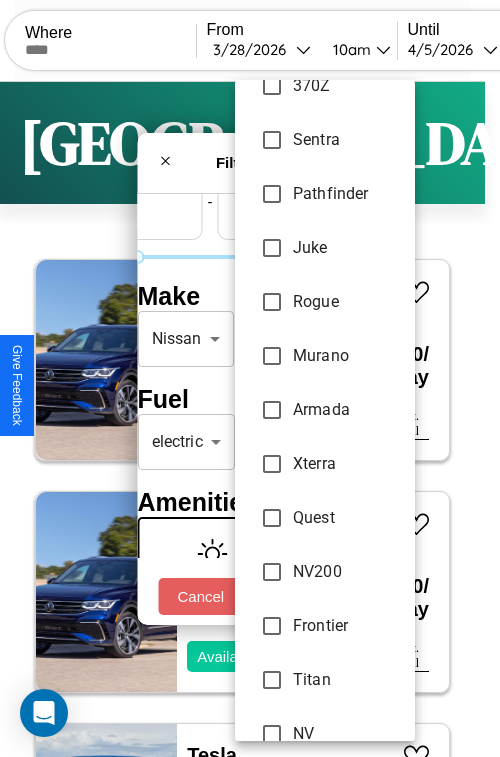 type on "**********" 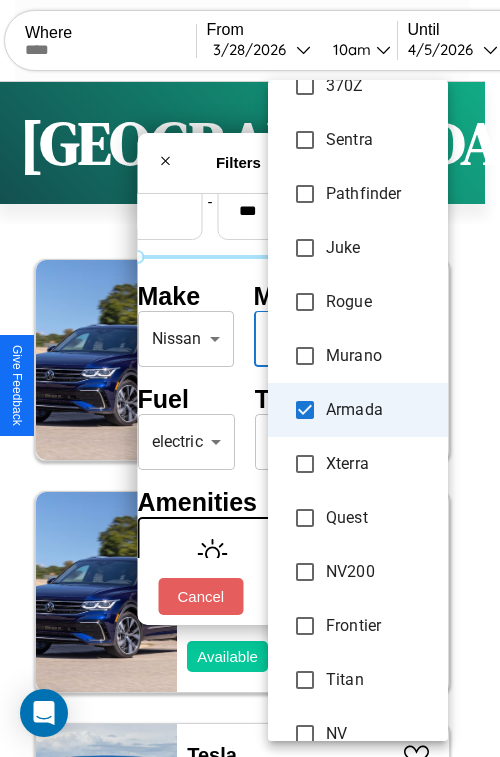 click at bounding box center [250, 378] 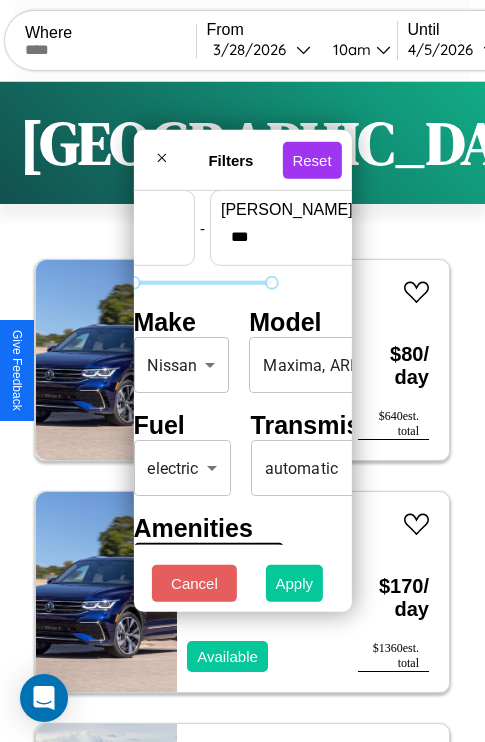 click on "Apply" at bounding box center [295, 583] 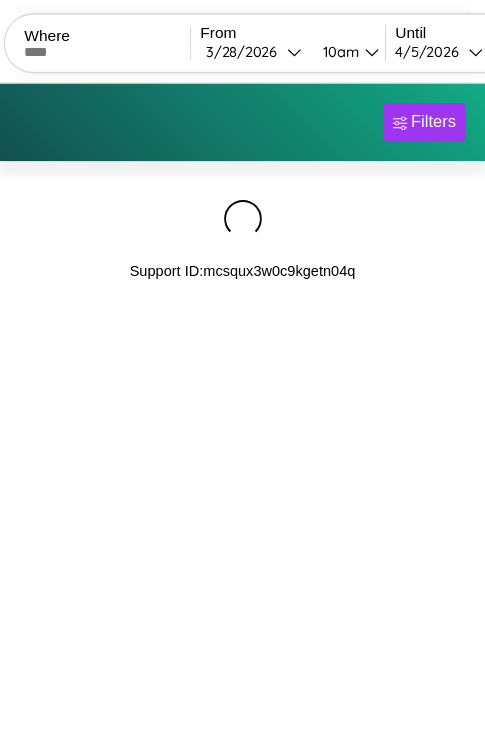 scroll, scrollTop: 0, scrollLeft: 0, axis: both 